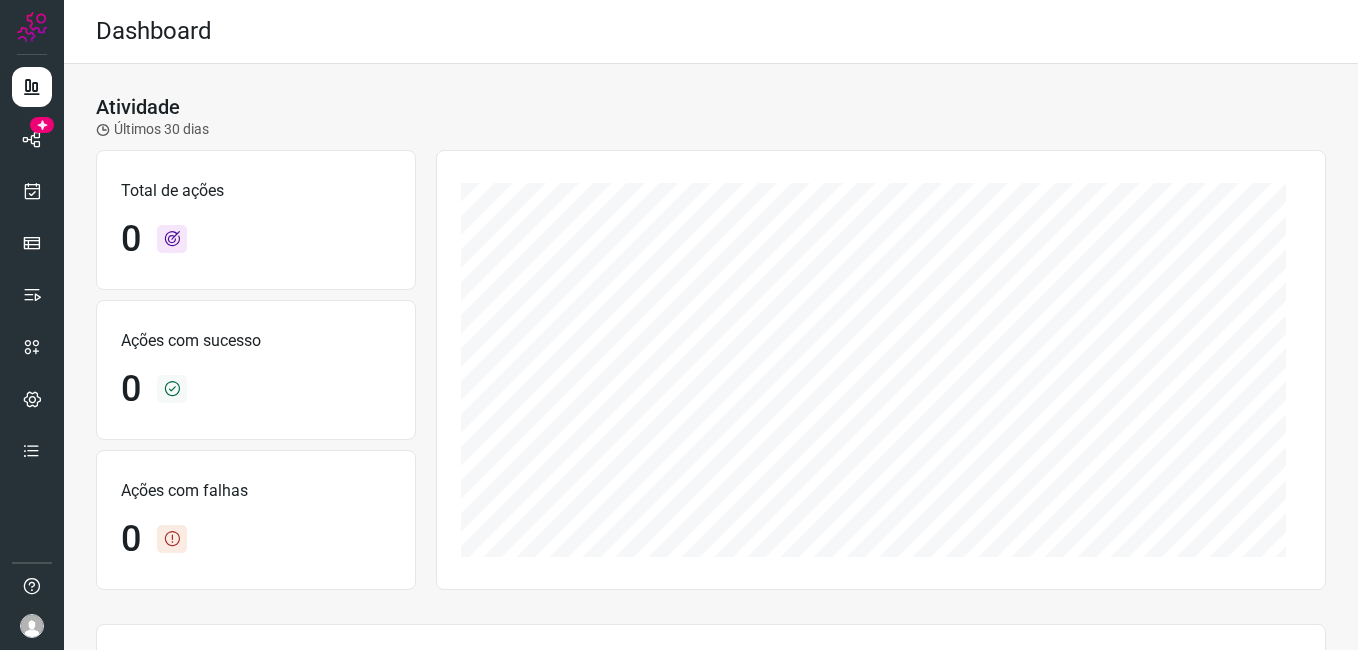 scroll, scrollTop: 0, scrollLeft: 0, axis: both 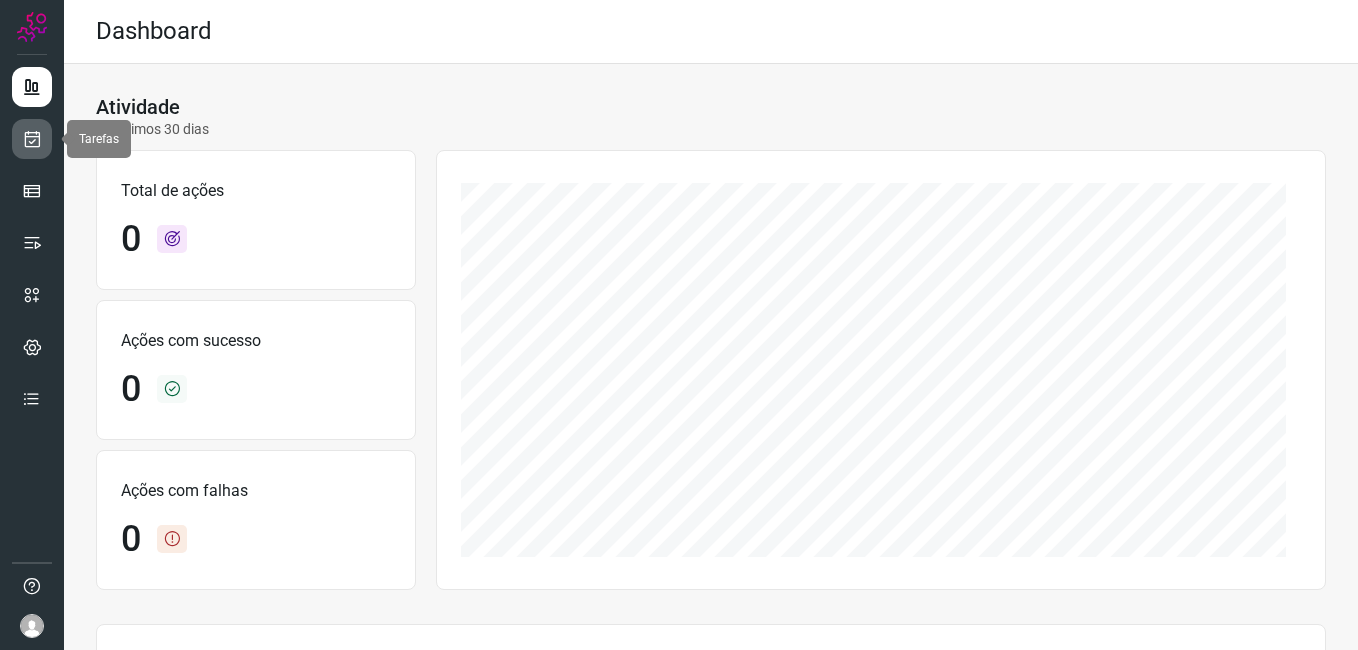 click at bounding box center (32, 139) 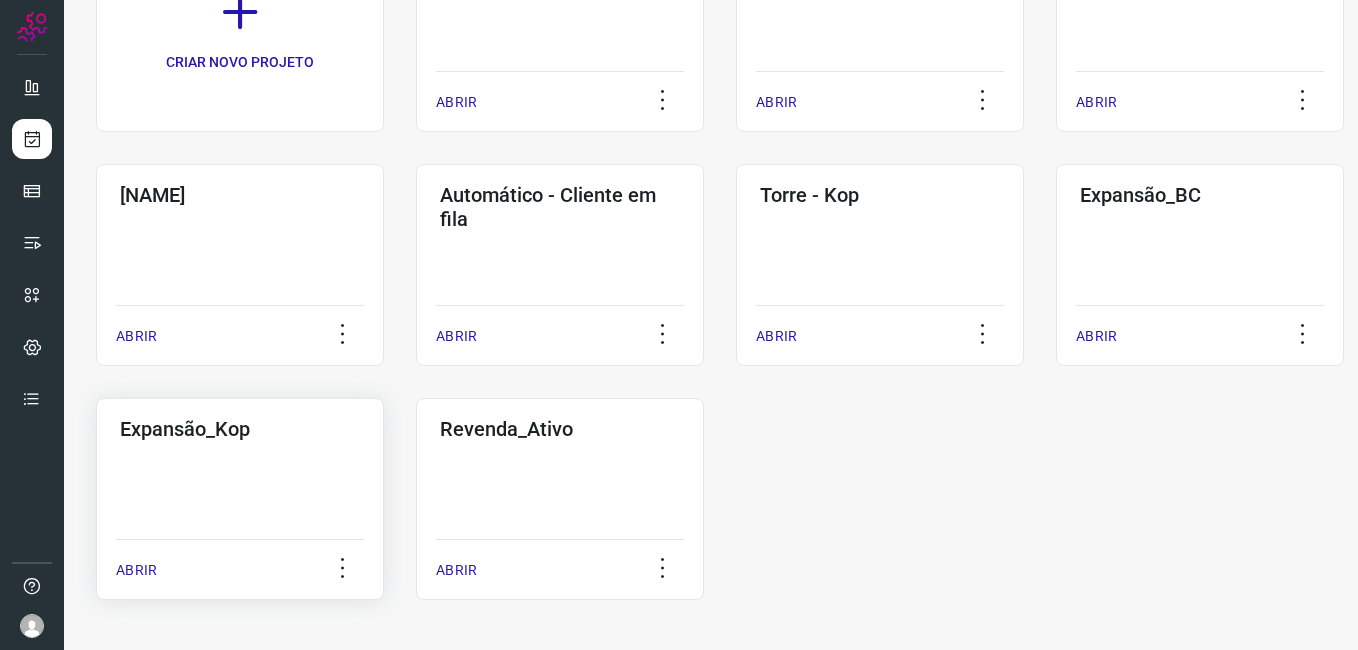 click on "Expansão_Kop  ABRIR" 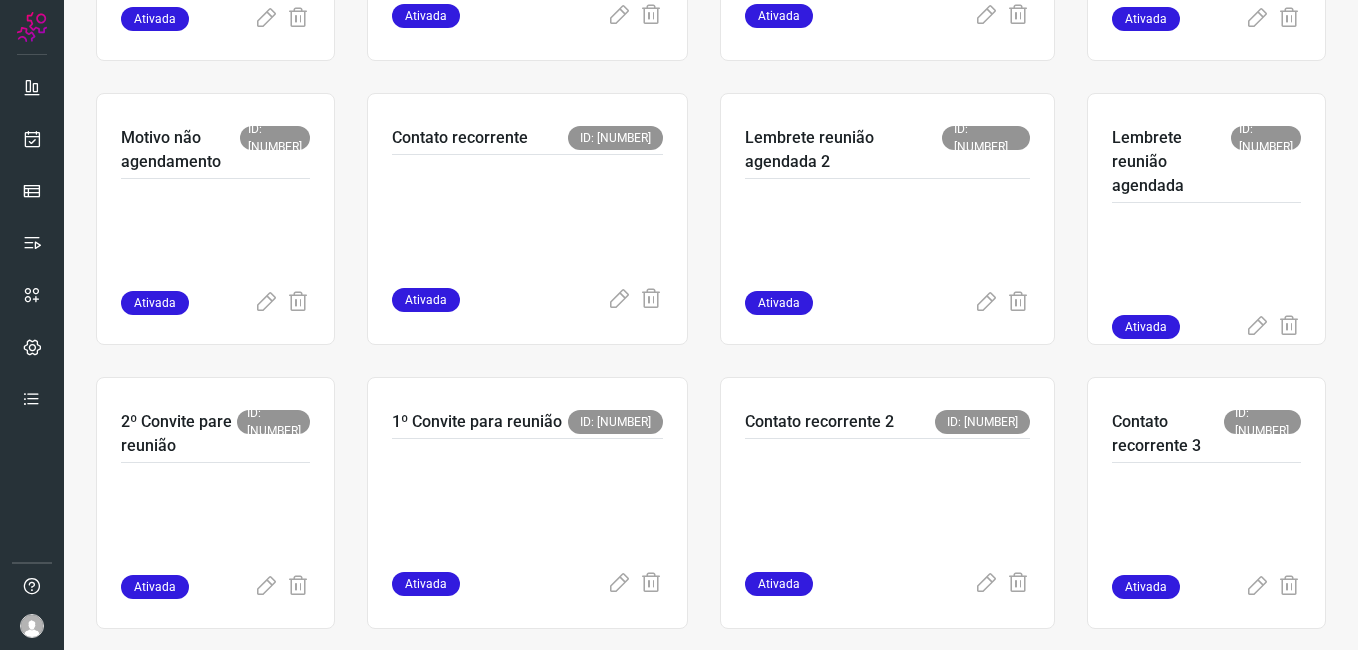 scroll, scrollTop: 700, scrollLeft: 0, axis: vertical 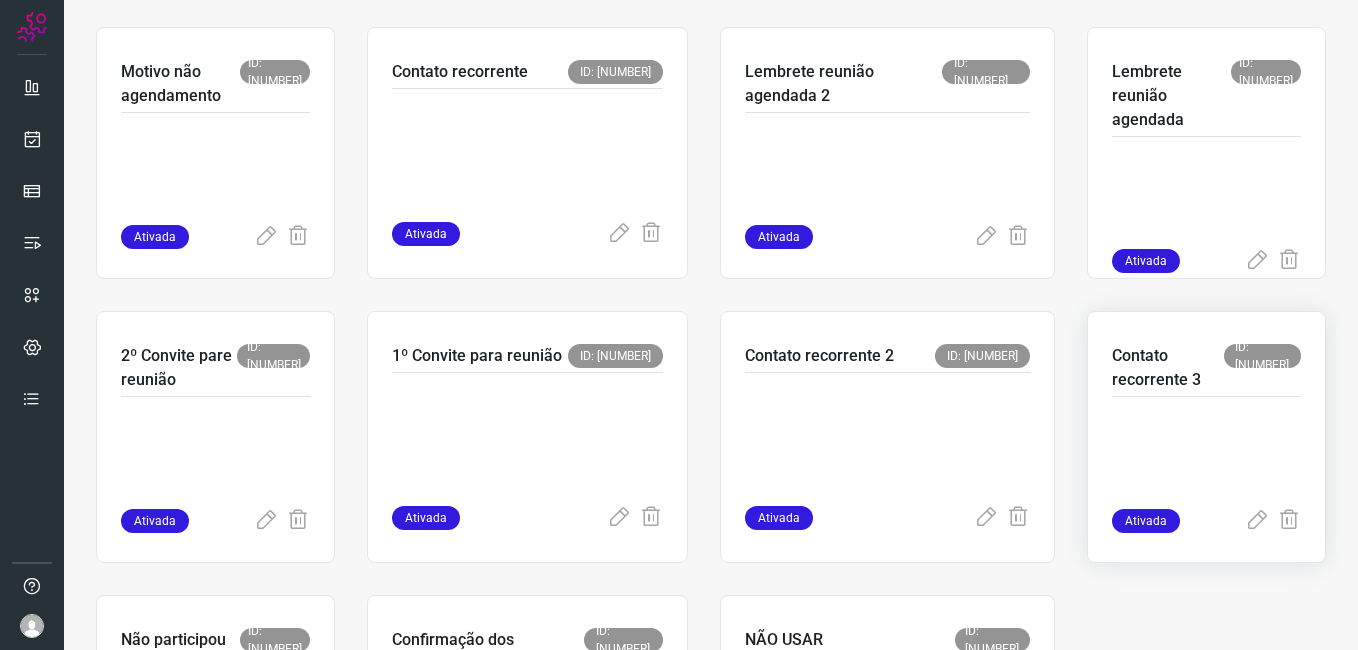 click at bounding box center [1206, 459] 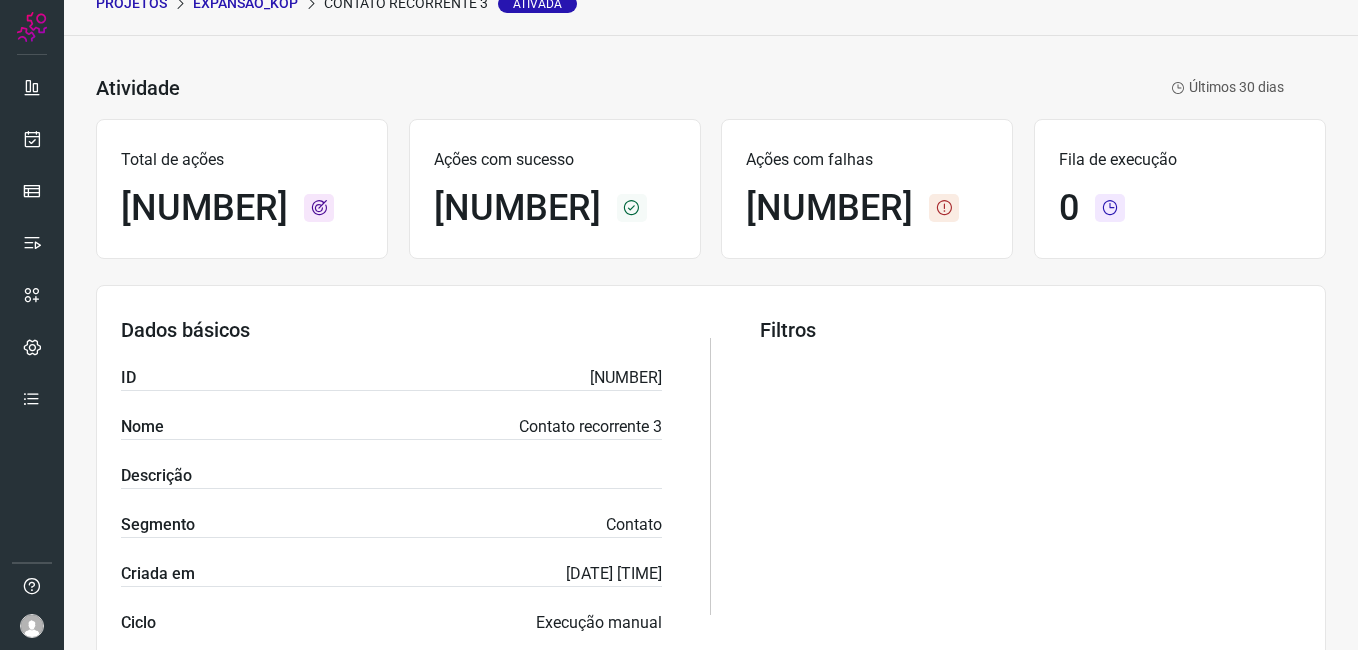 scroll, scrollTop: 0, scrollLeft: 0, axis: both 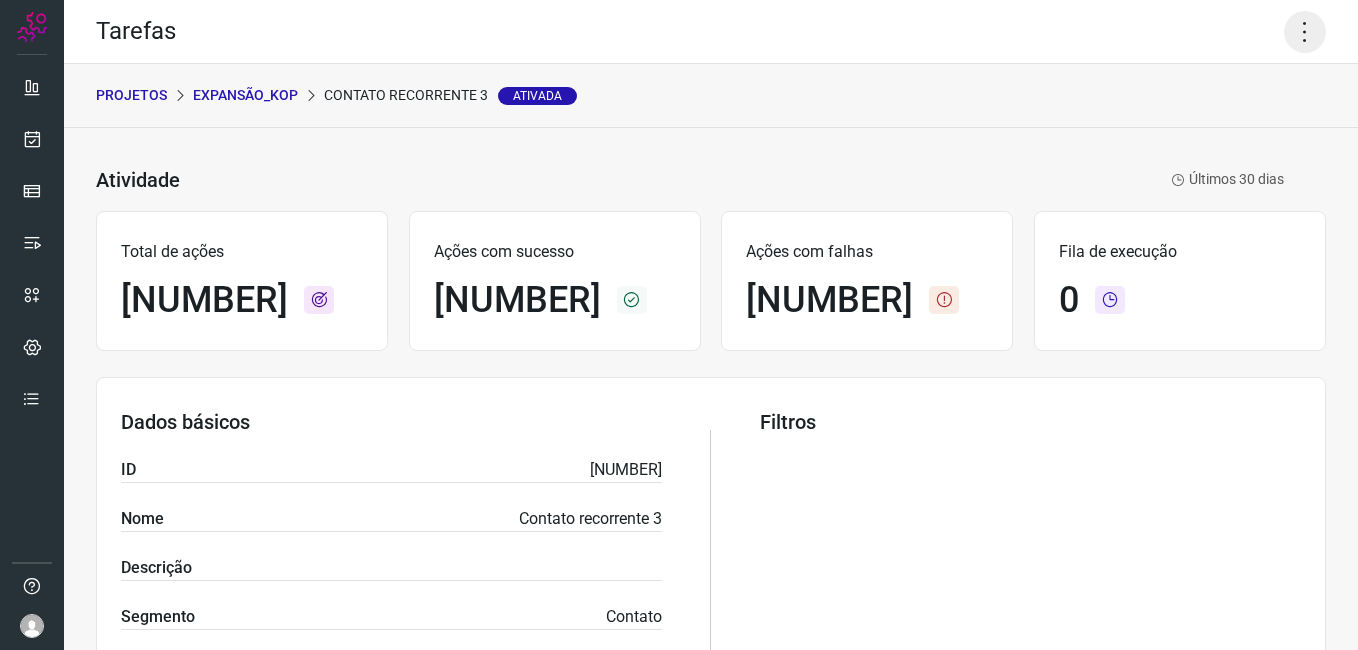 click 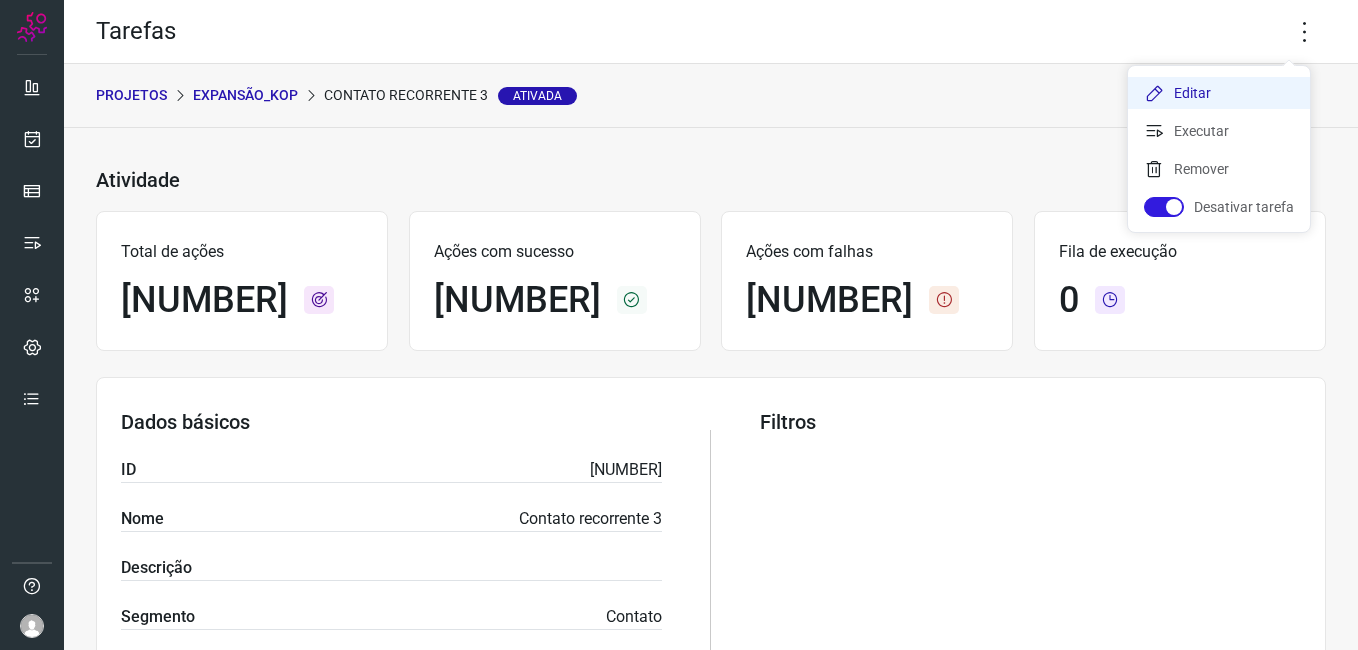 click on "Editar" 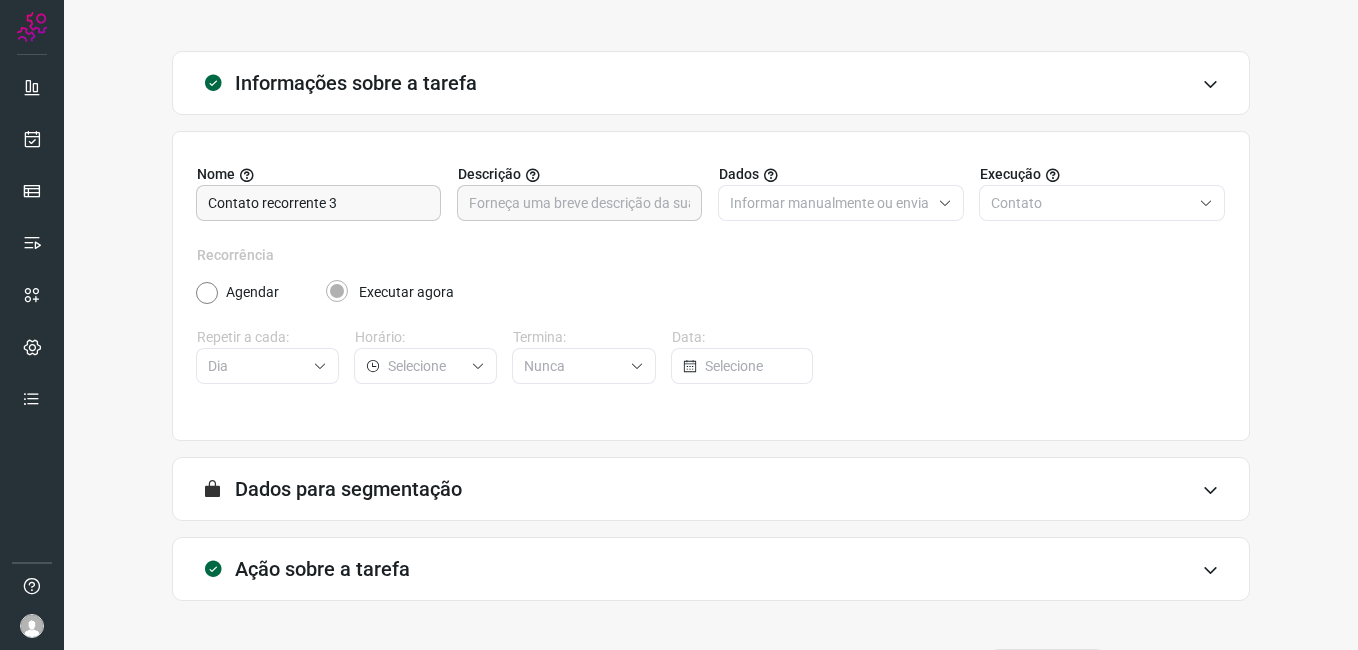 scroll, scrollTop: 131, scrollLeft: 0, axis: vertical 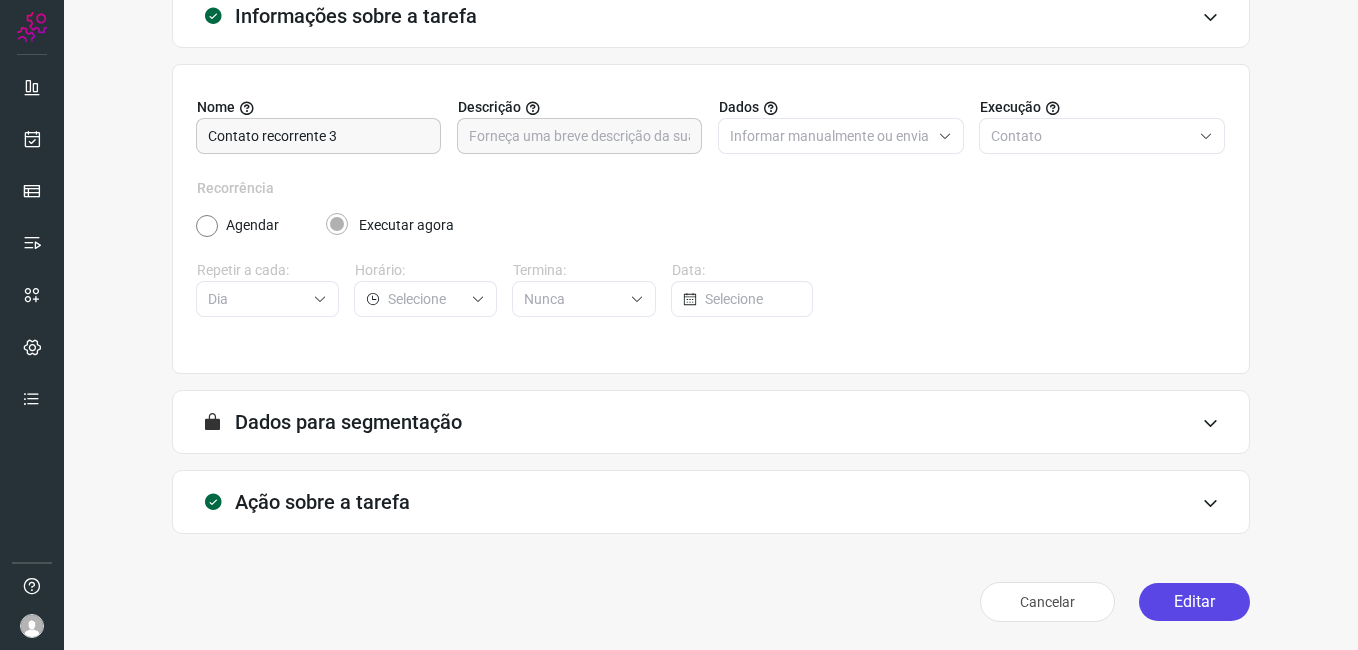 click on "Editar" at bounding box center [1194, 602] 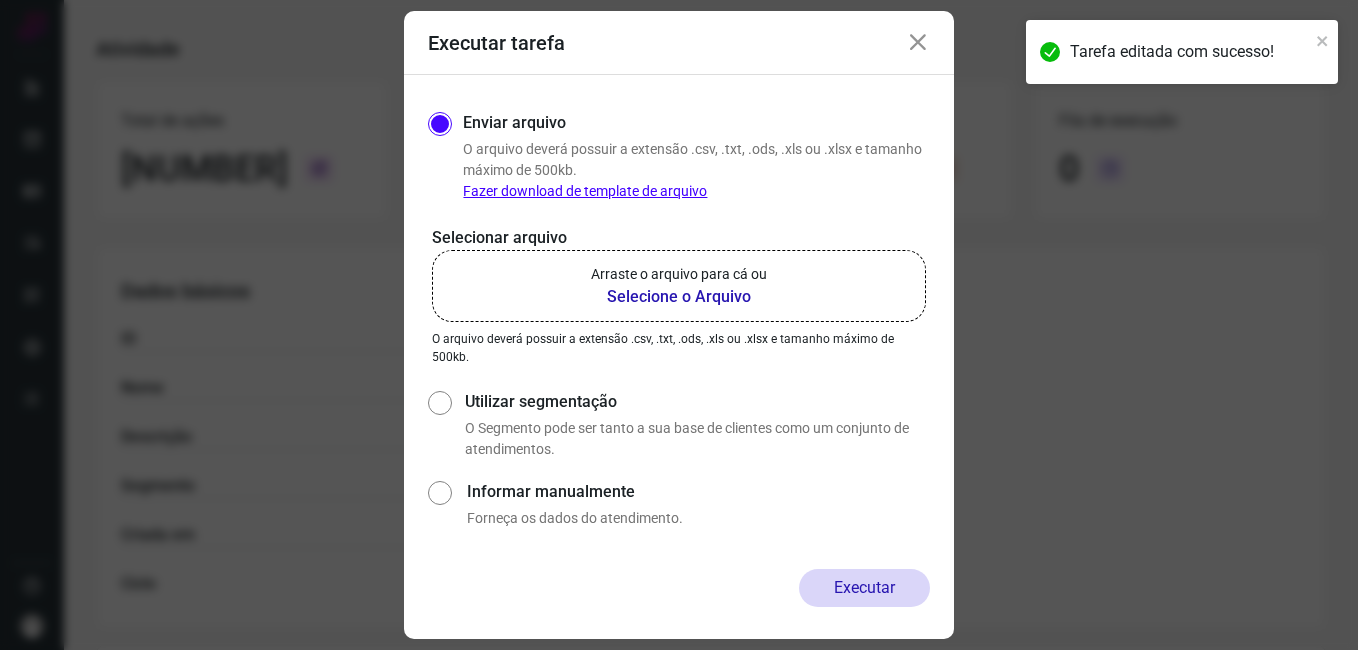 click on "Selecione o Arquivo" at bounding box center (679, 297) 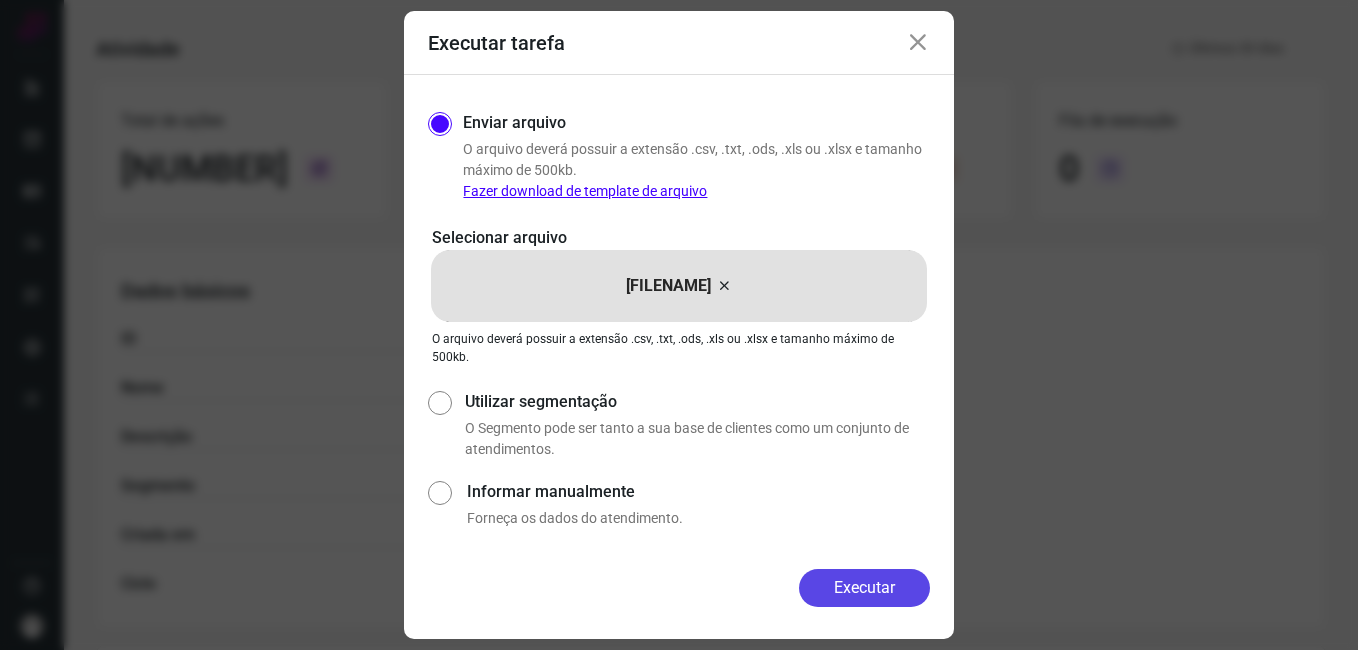 click on "Executar" at bounding box center (864, 588) 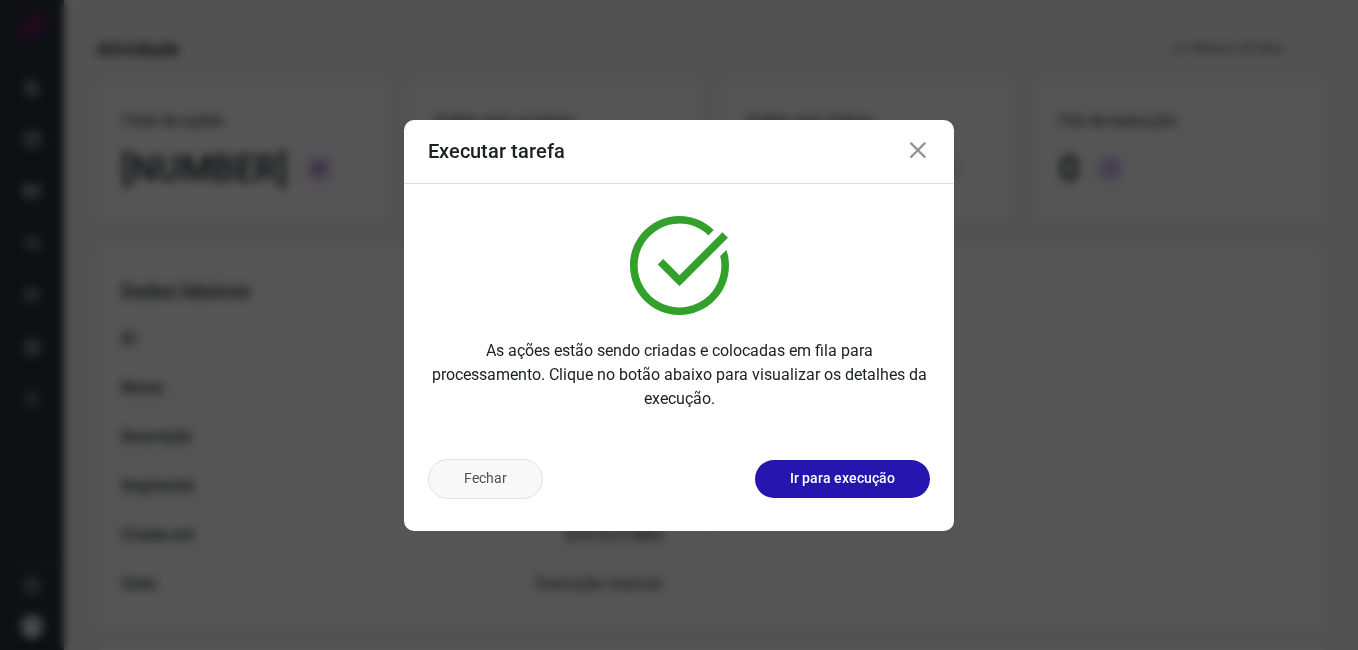 click on "Fechar" at bounding box center (485, 479) 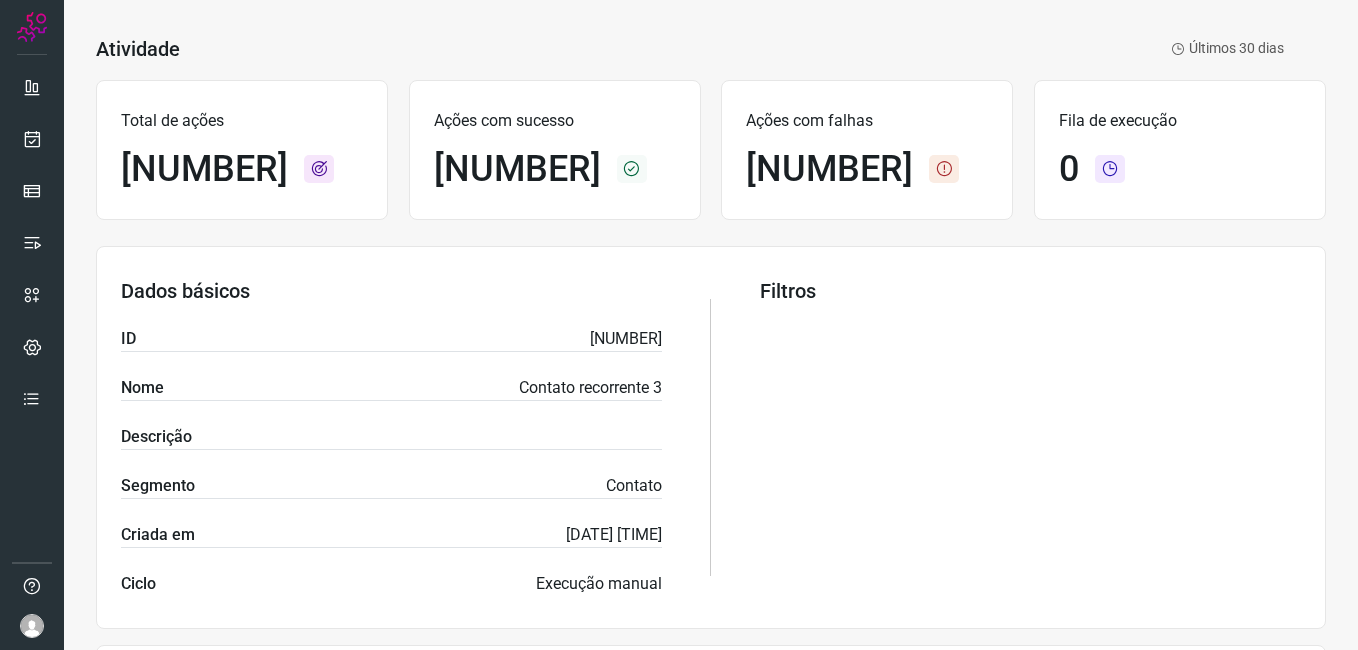 scroll, scrollTop: 231, scrollLeft: 0, axis: vertical 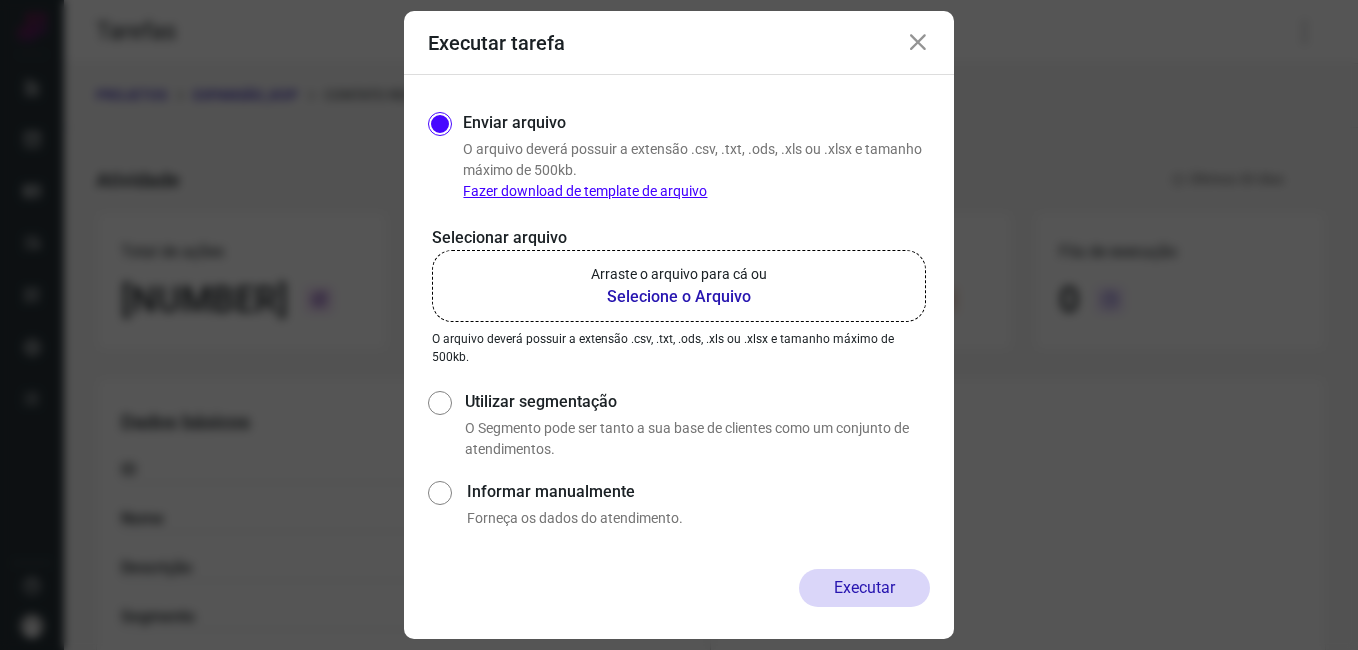 click at bounding box center (918, 43) 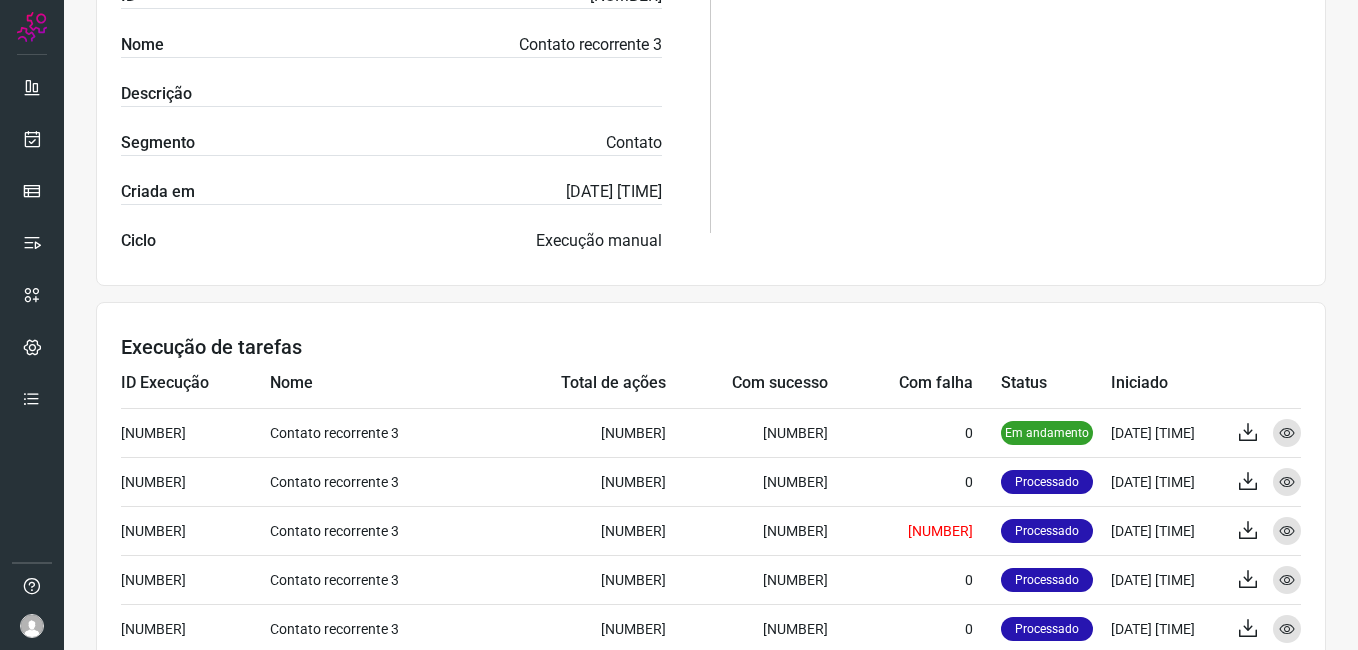 scroll, scrollTop: 500, scrollLeft: 0, axis: vertical 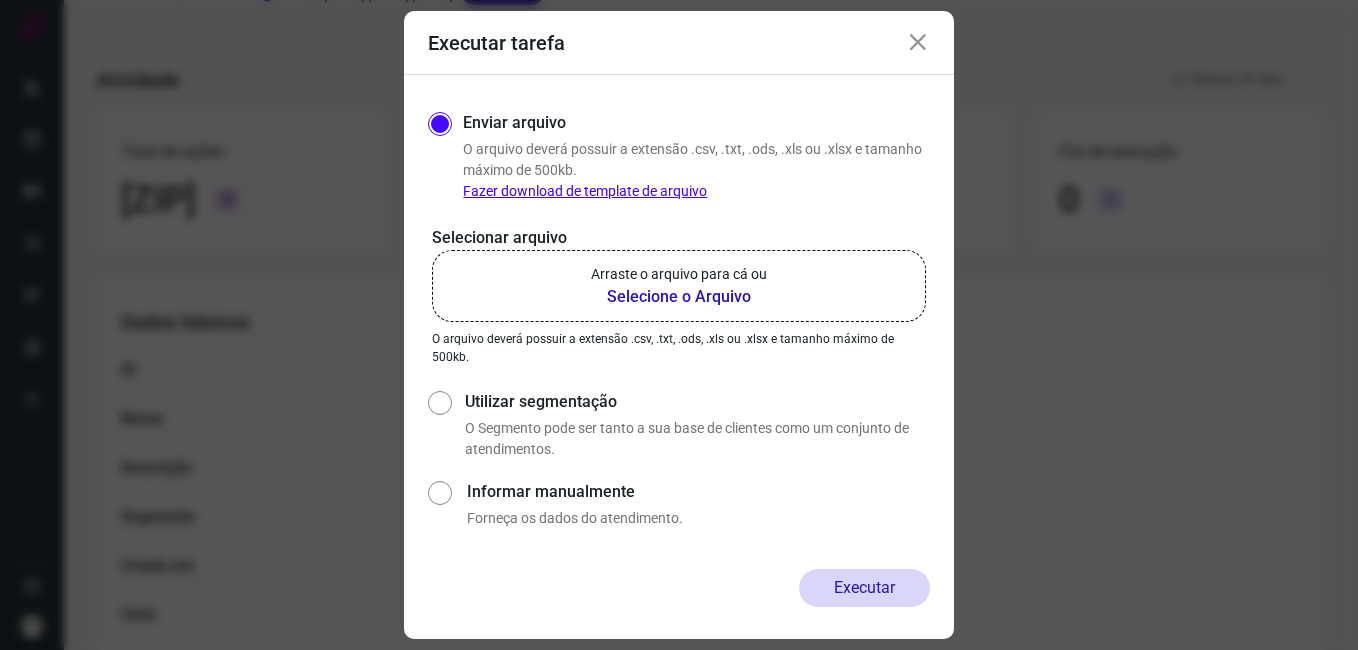 click at bounding box center (918, 43) 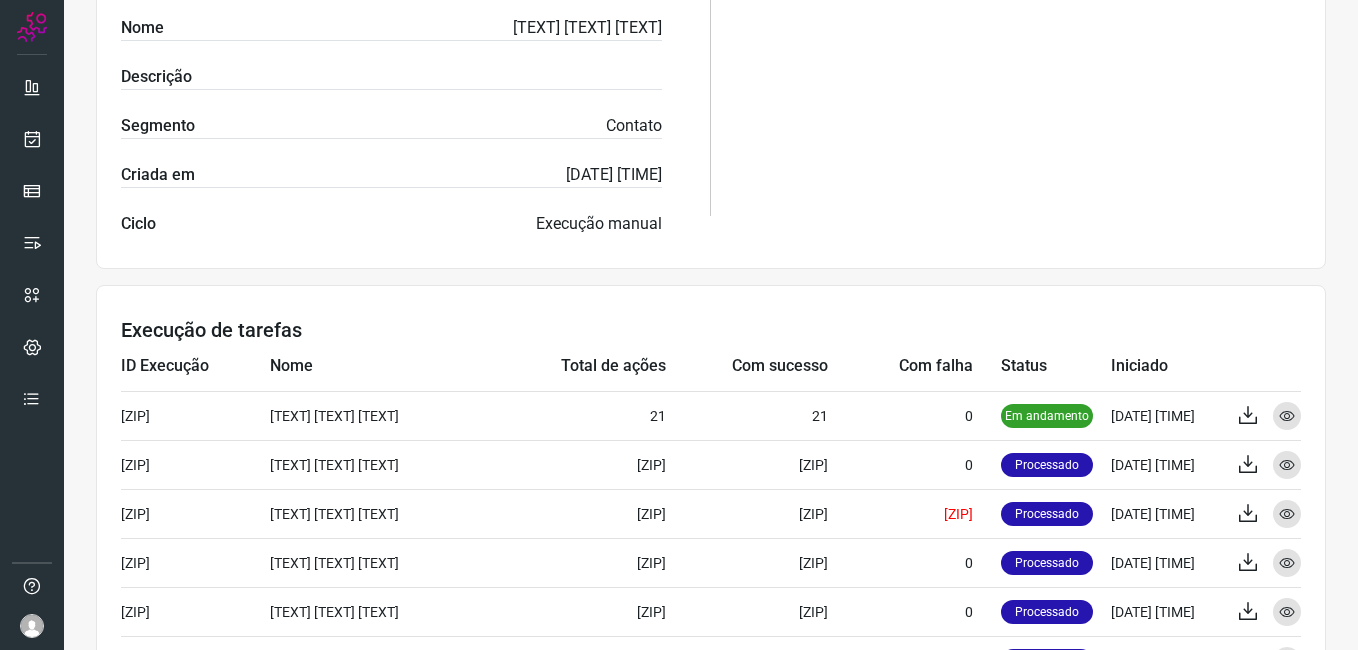 scroll, scrollTop: 500, scrollLeft: 0, axis: vertical 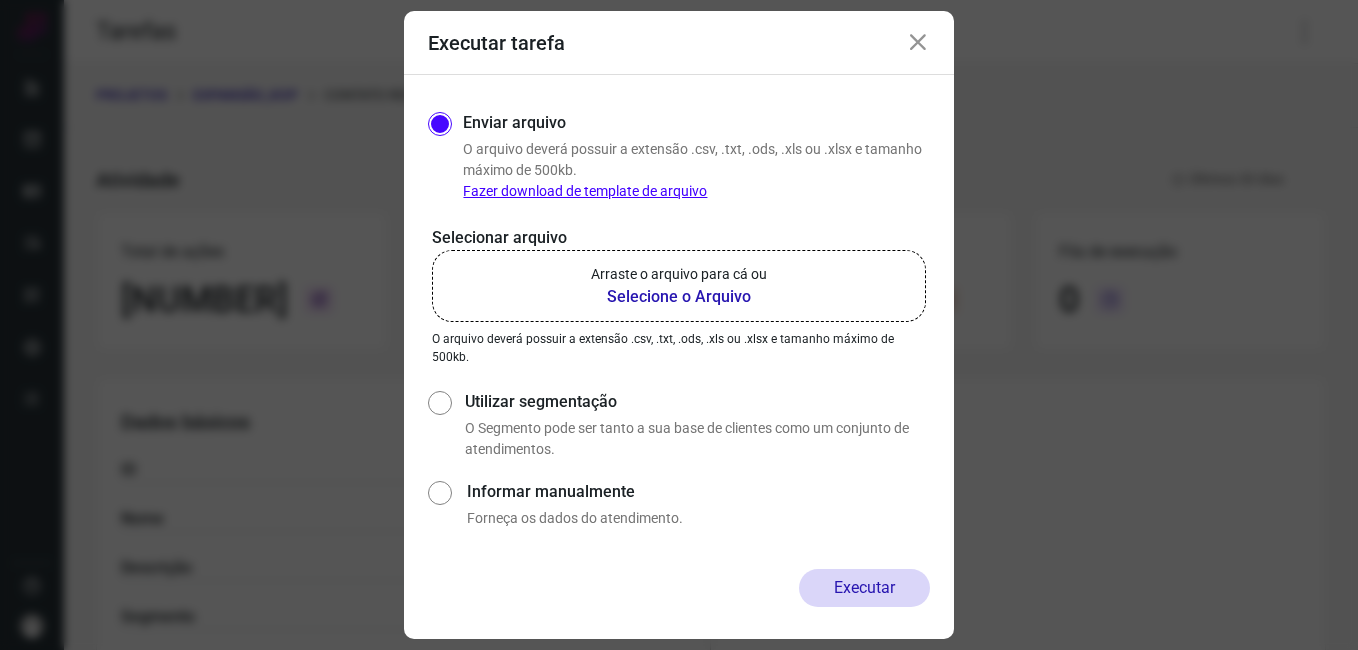 click at bounding box center (918, 43) 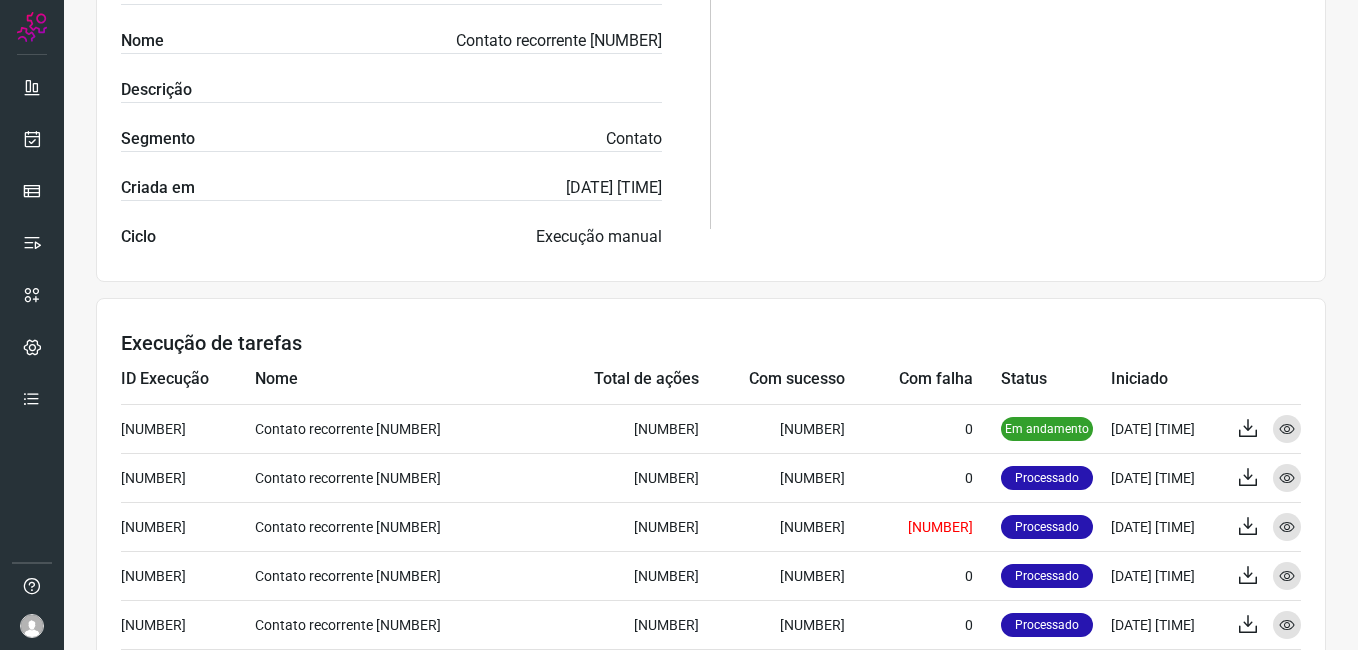 scroll, scrollTop: 500, scrollLeft: 0, axis: vertical 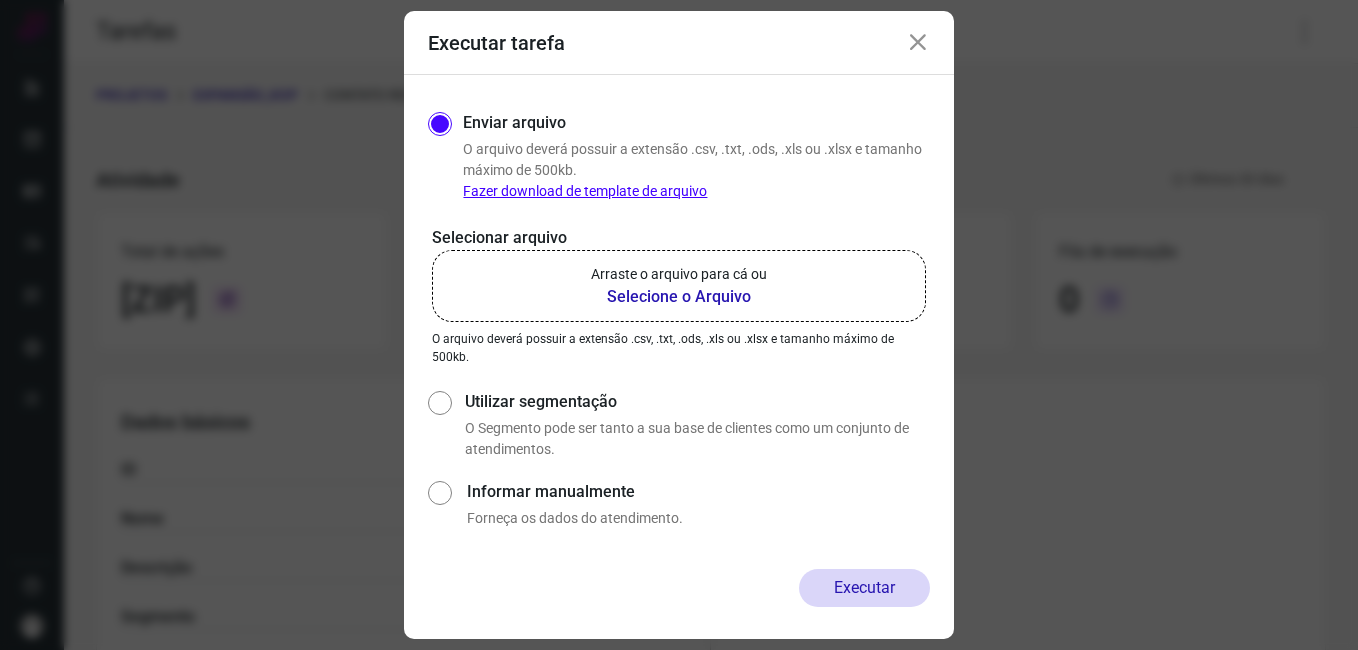click at bounding box center [918, 43] 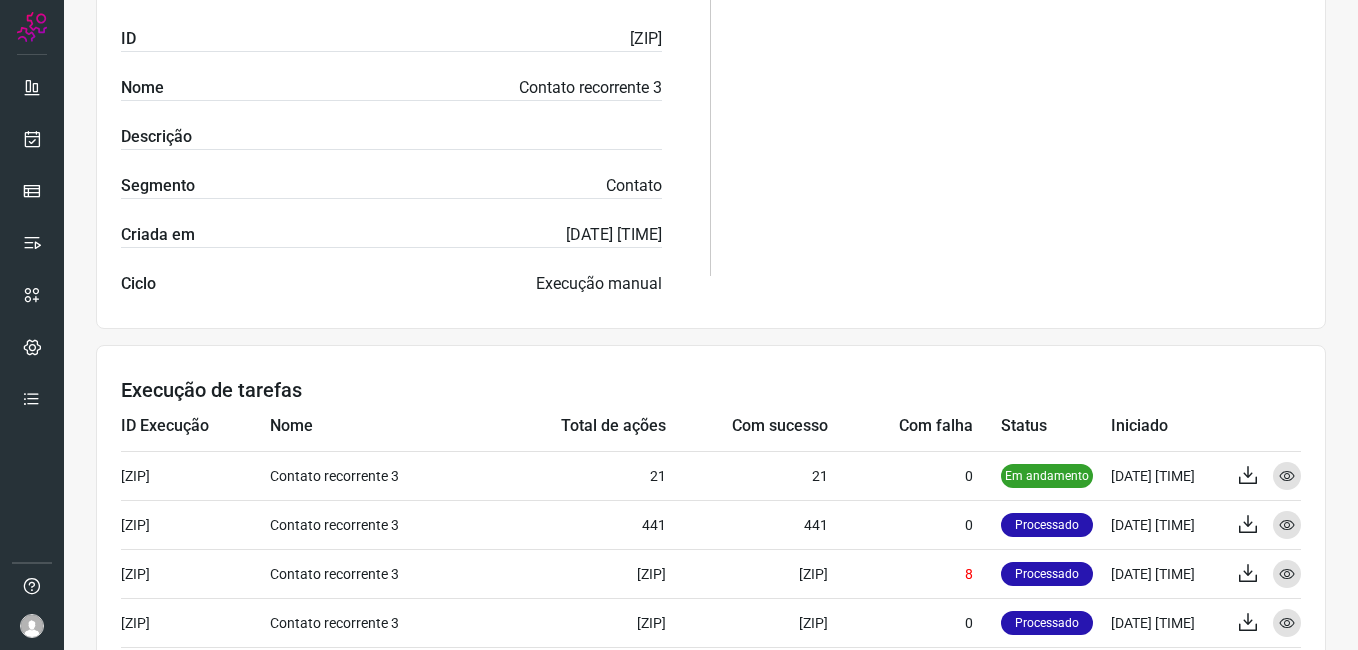 scroll, scrollTop: 500, scrollLeft: 0, axis: vertical 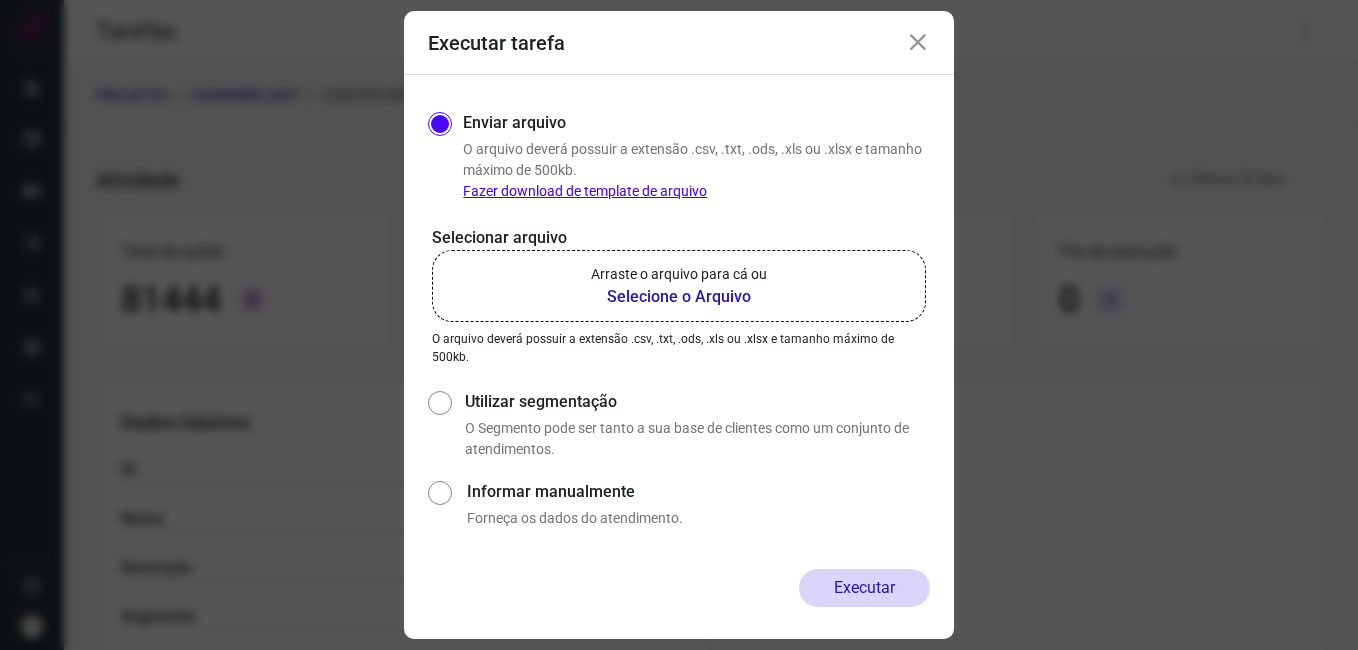 click at bounding box center (918, 43) 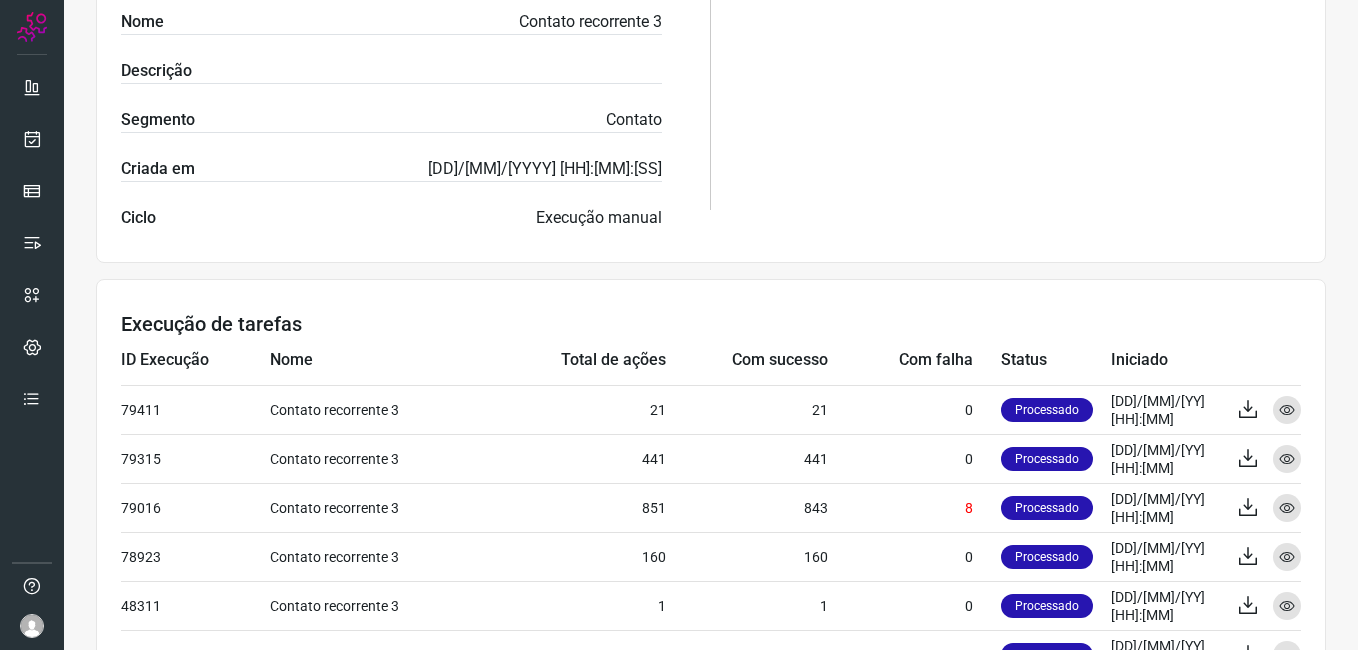 scroll, scrollTop: 500, scrollLeft: 0, axis: vertical 